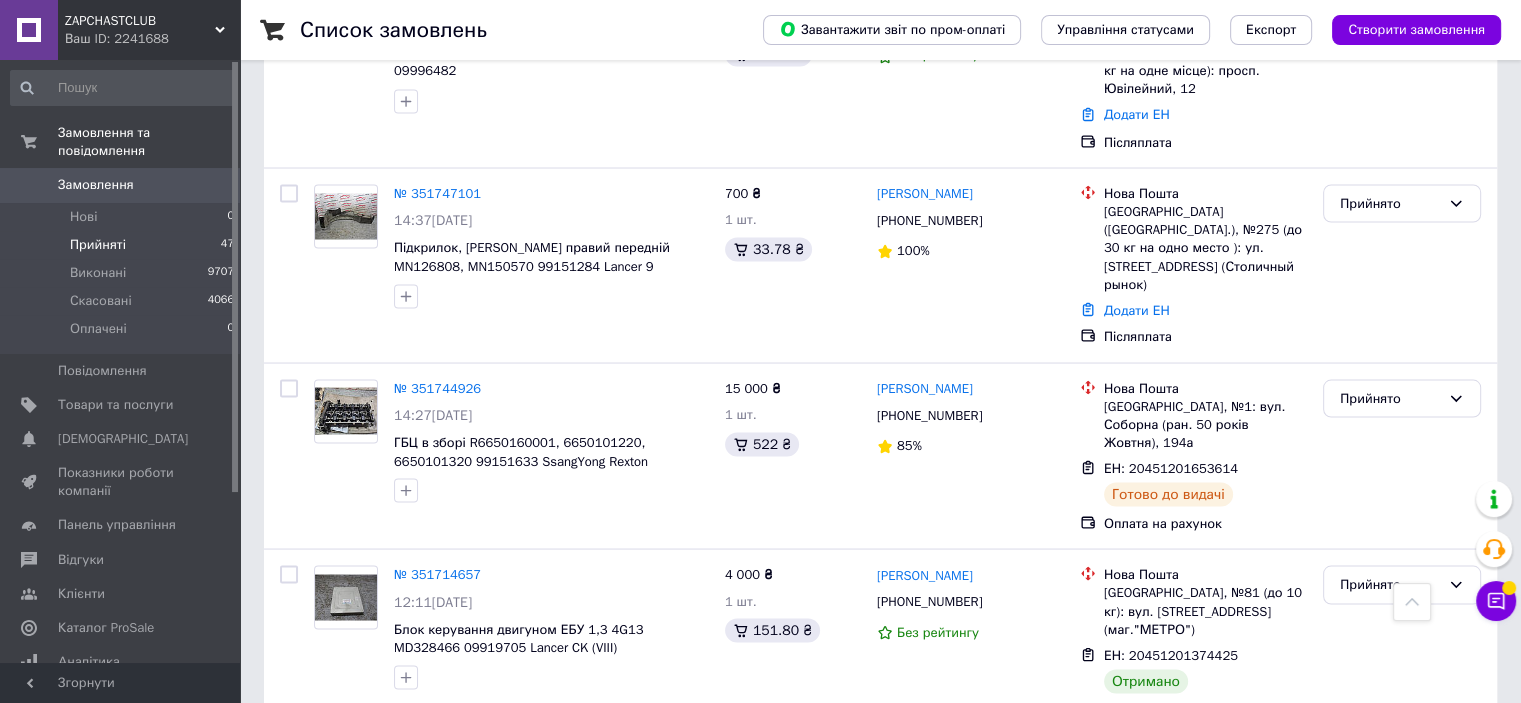 scroll, scrollTop: 3700, scrollLeft: 0, axis: vertical 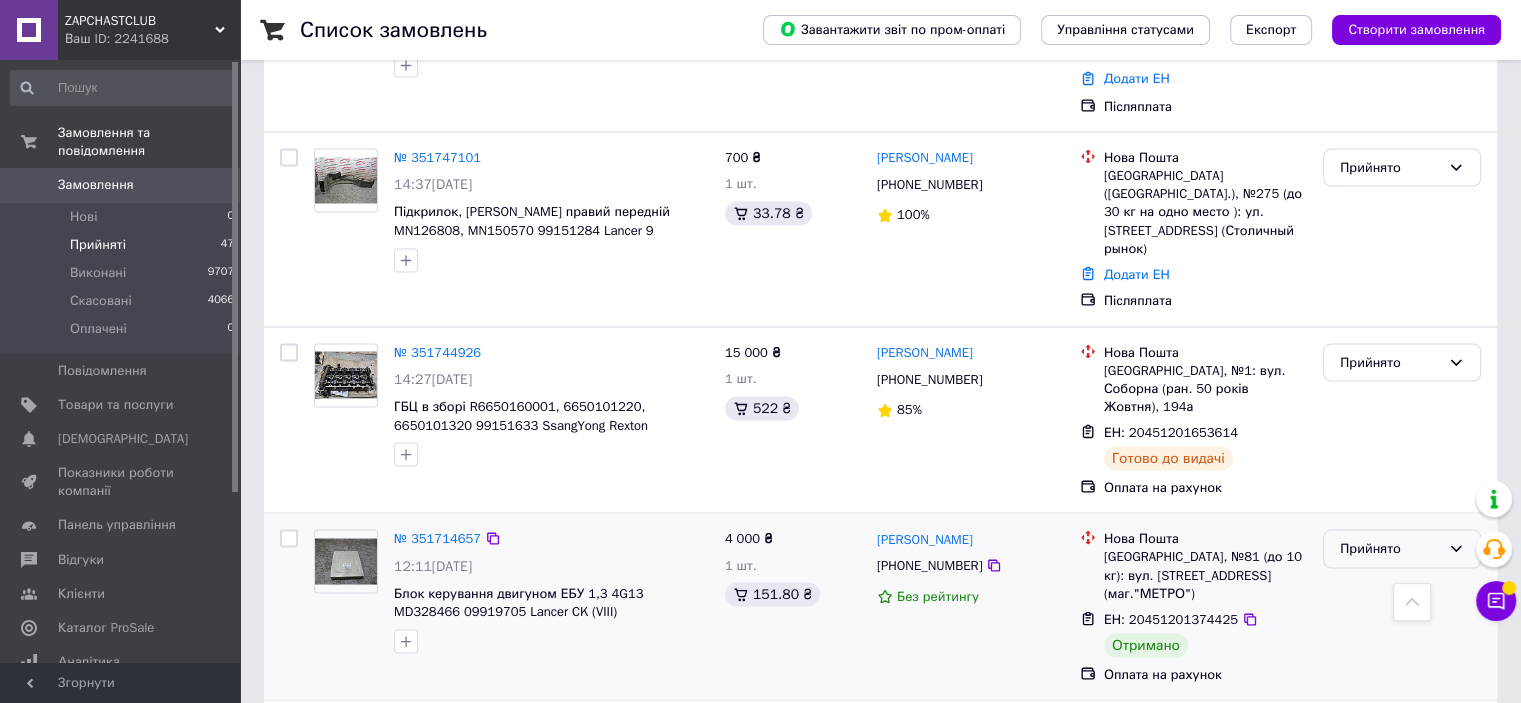 click on "Прийнято" at bounding box center [1390, 548] 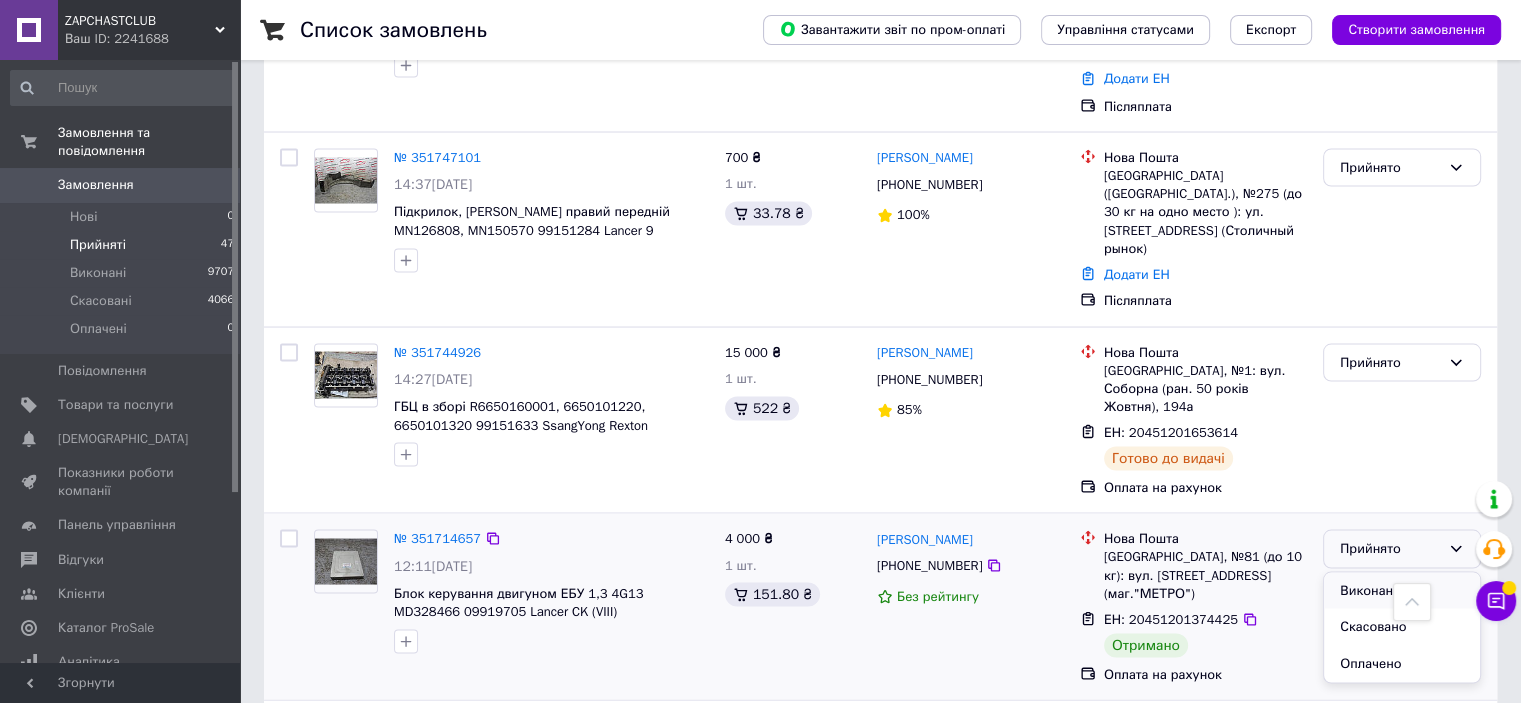 click on "Виконано" at bounding box center (1402, 590) 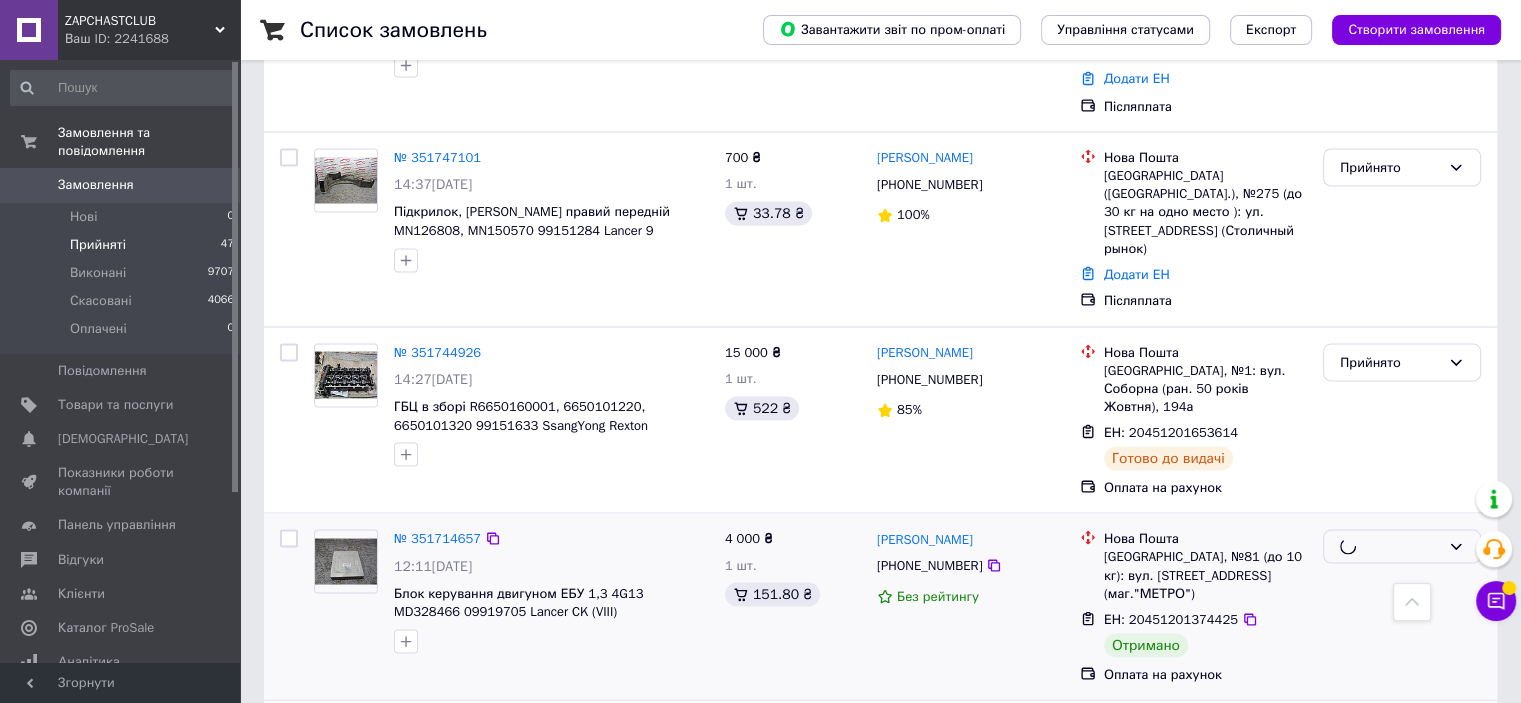 scroll, scrollTop: 4000, scrollLeft: 0, axis: vertical 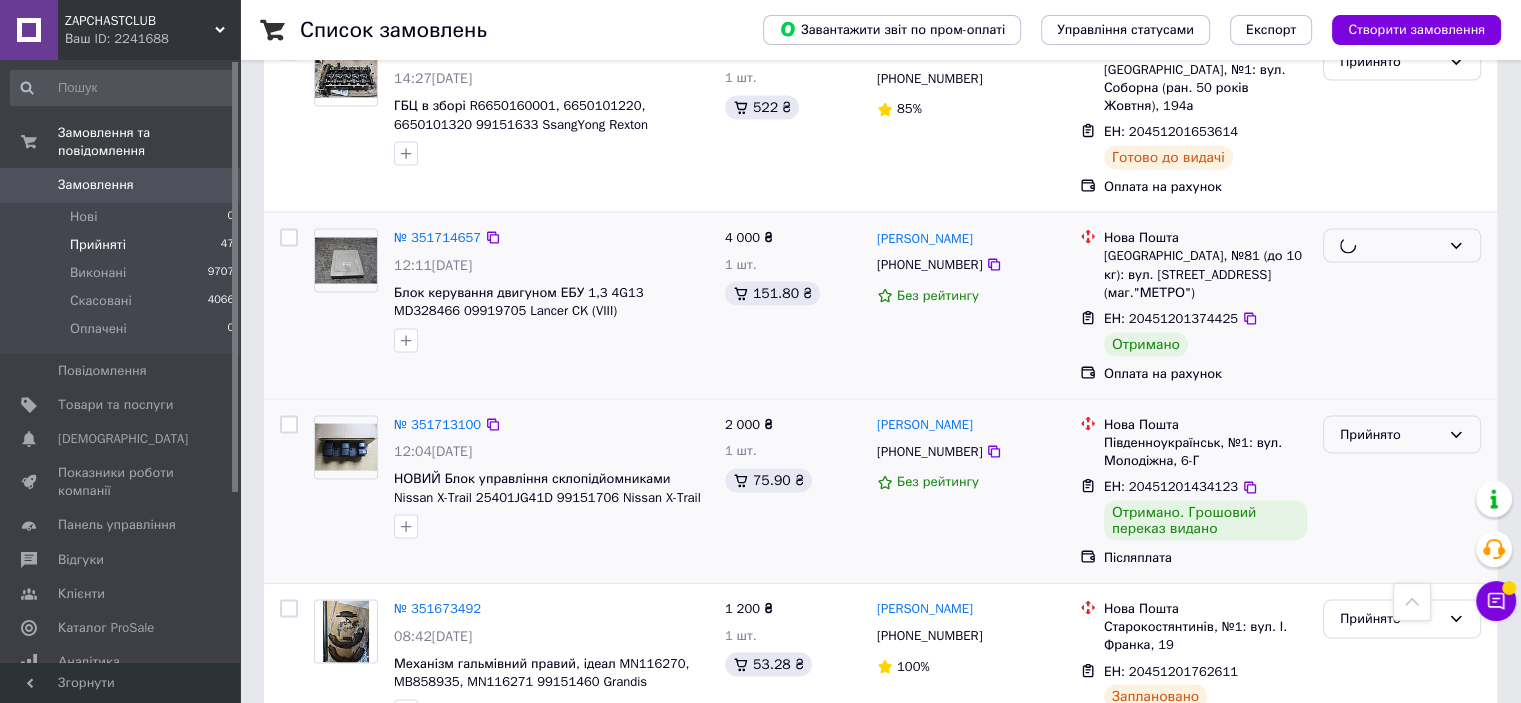 click on "Прийнято" at bounding box center [1390, 435] 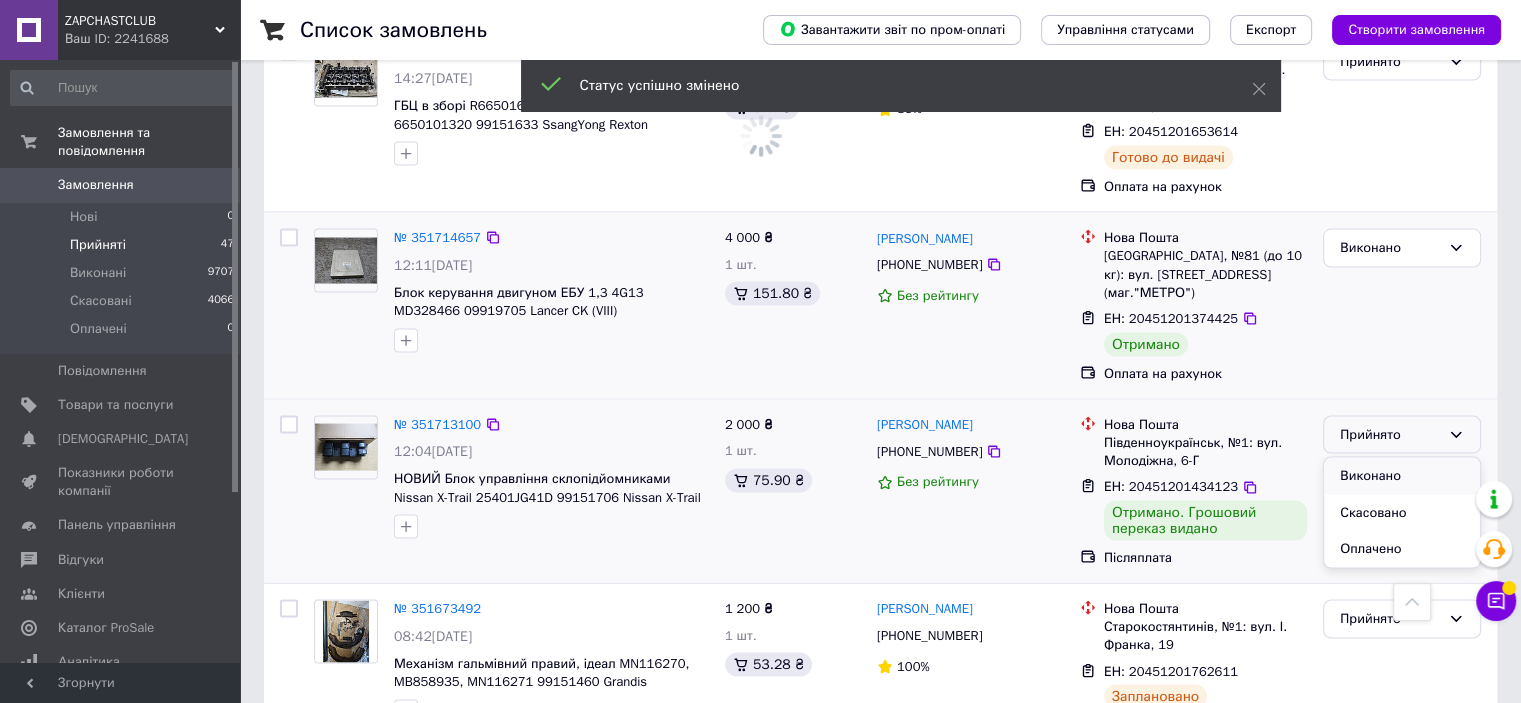 click on "Виконано" at bounding box center (1402, 476) 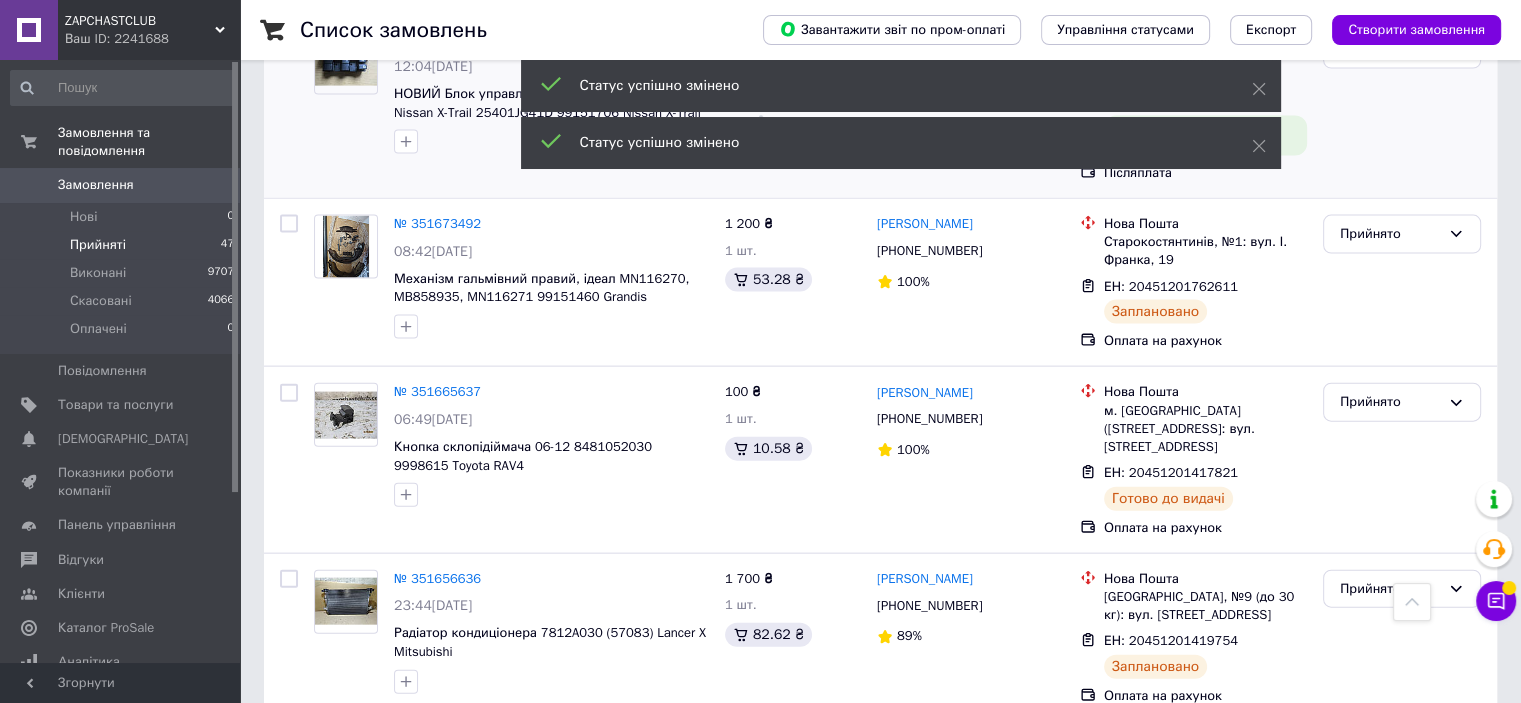 scroll, scrollTop: 4600, scrollLeft: 0, axis: vertical 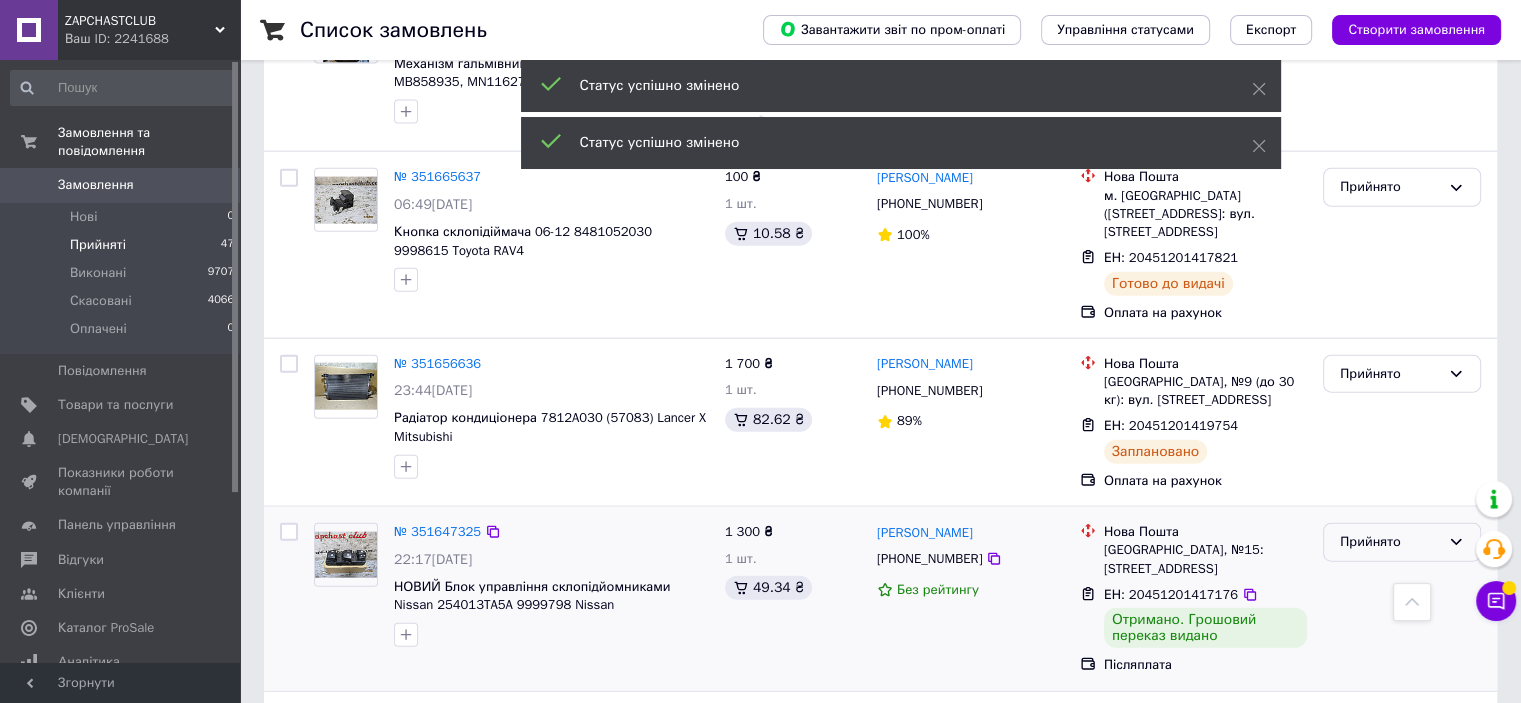 click on "Прийнято" at bounding box center (1402, 542) 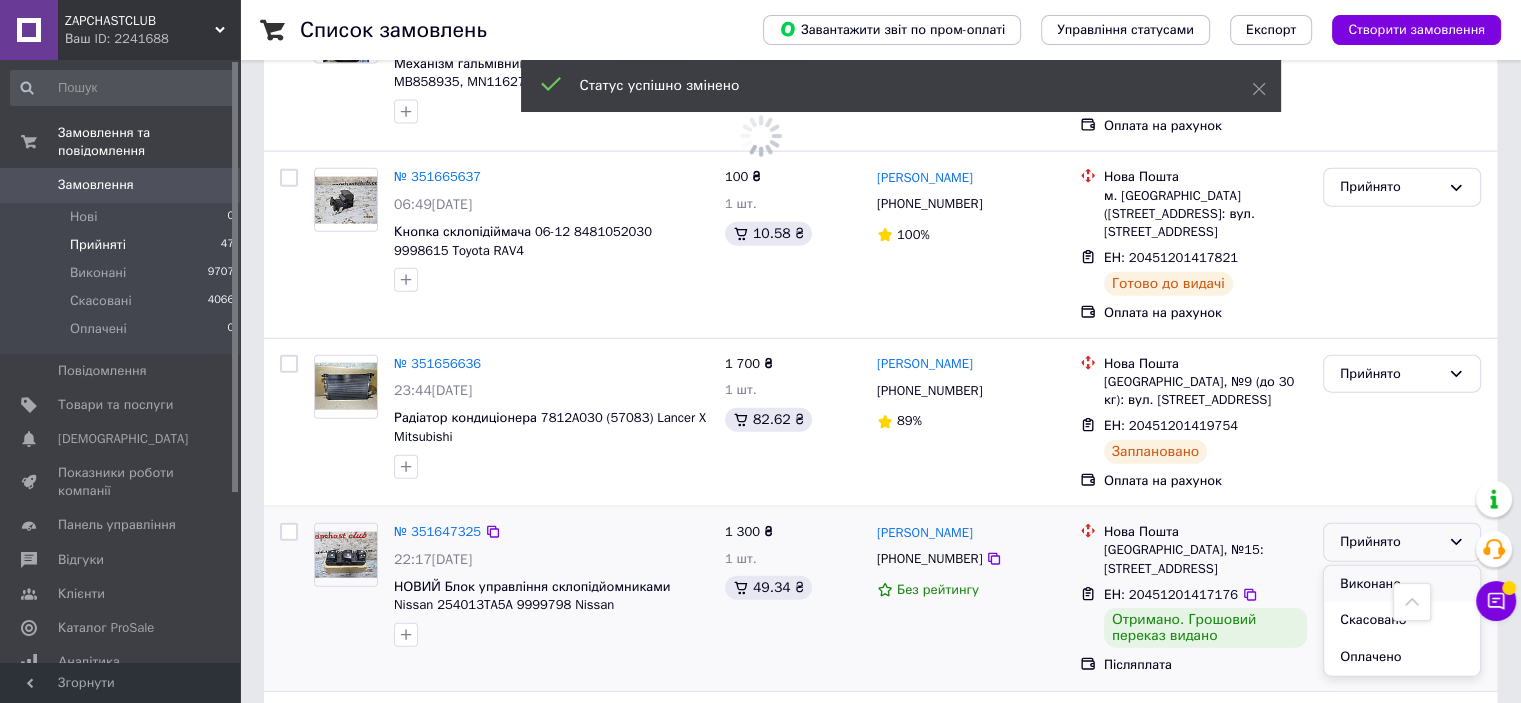 click on "Виконано" at bounding box center [1402, 584] 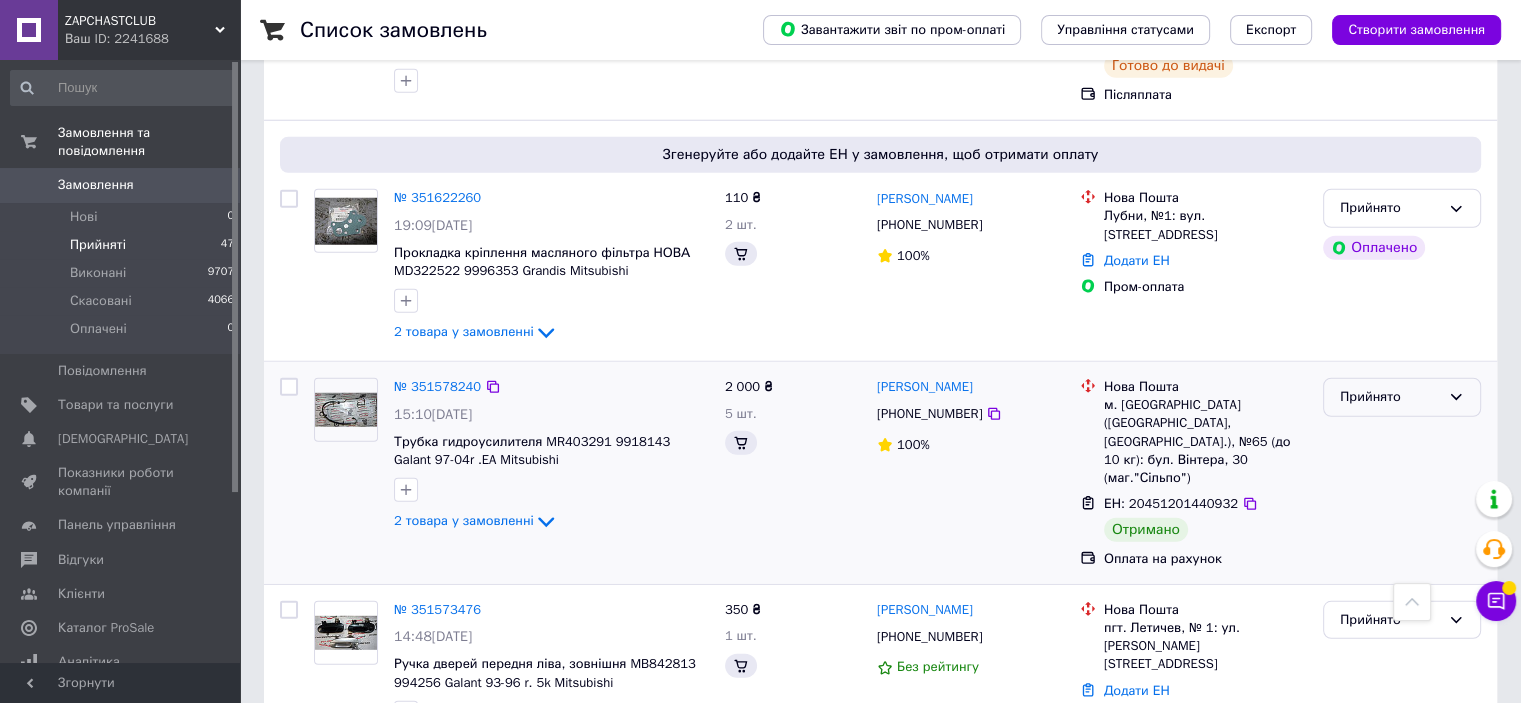 click on "Прийнято" at bounding box center (1390, 397) 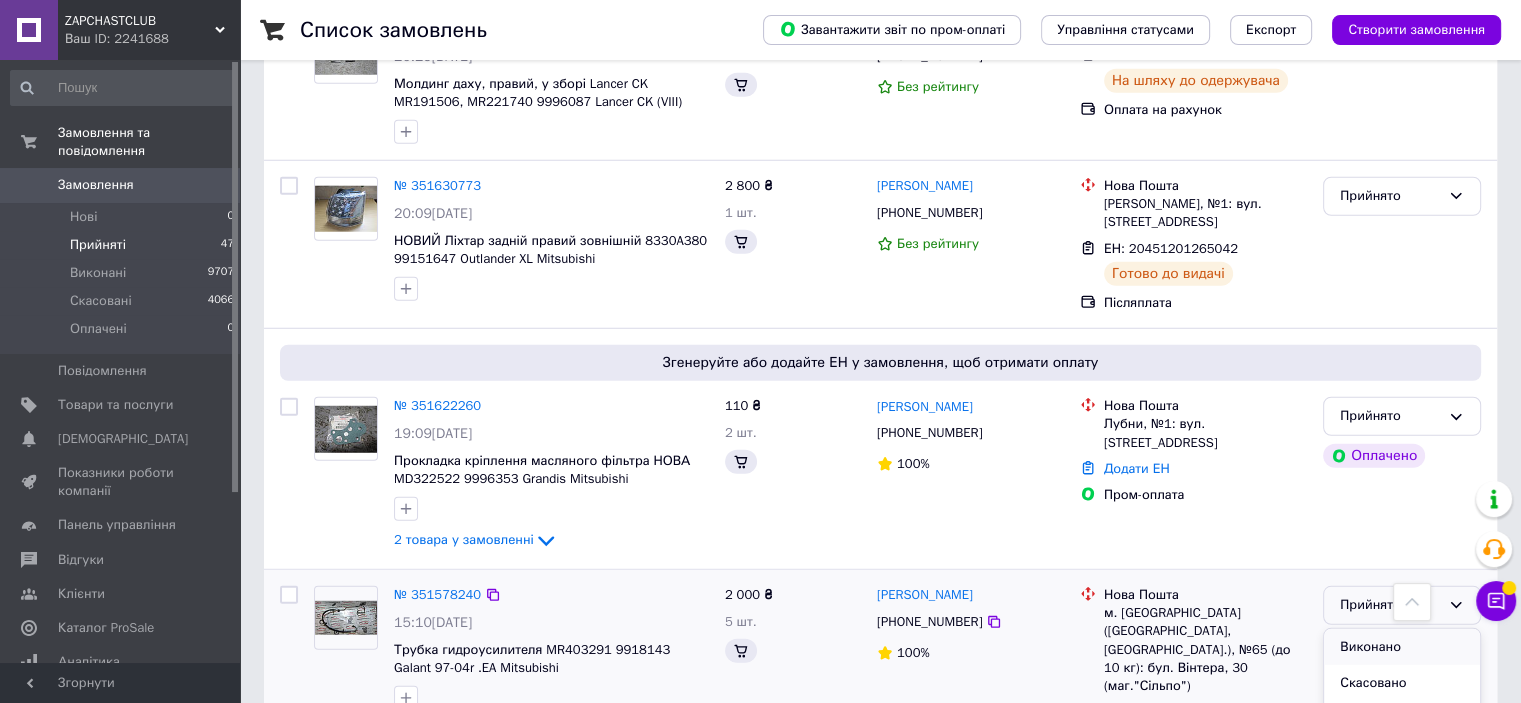 scroll, scrollTop: 5700, scrollLeft: 0, axis: vertical 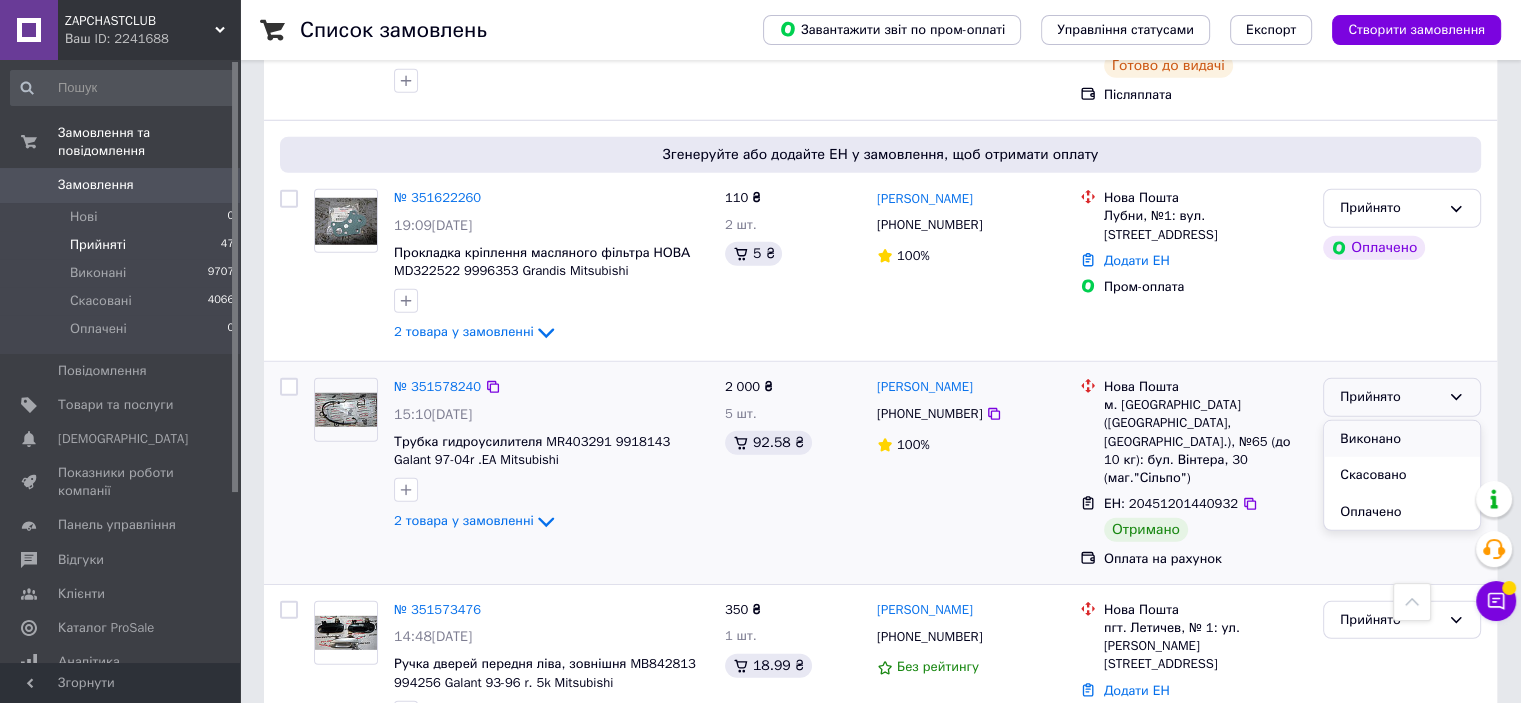 click on "Виконано" at bounding box center (1402, 439) 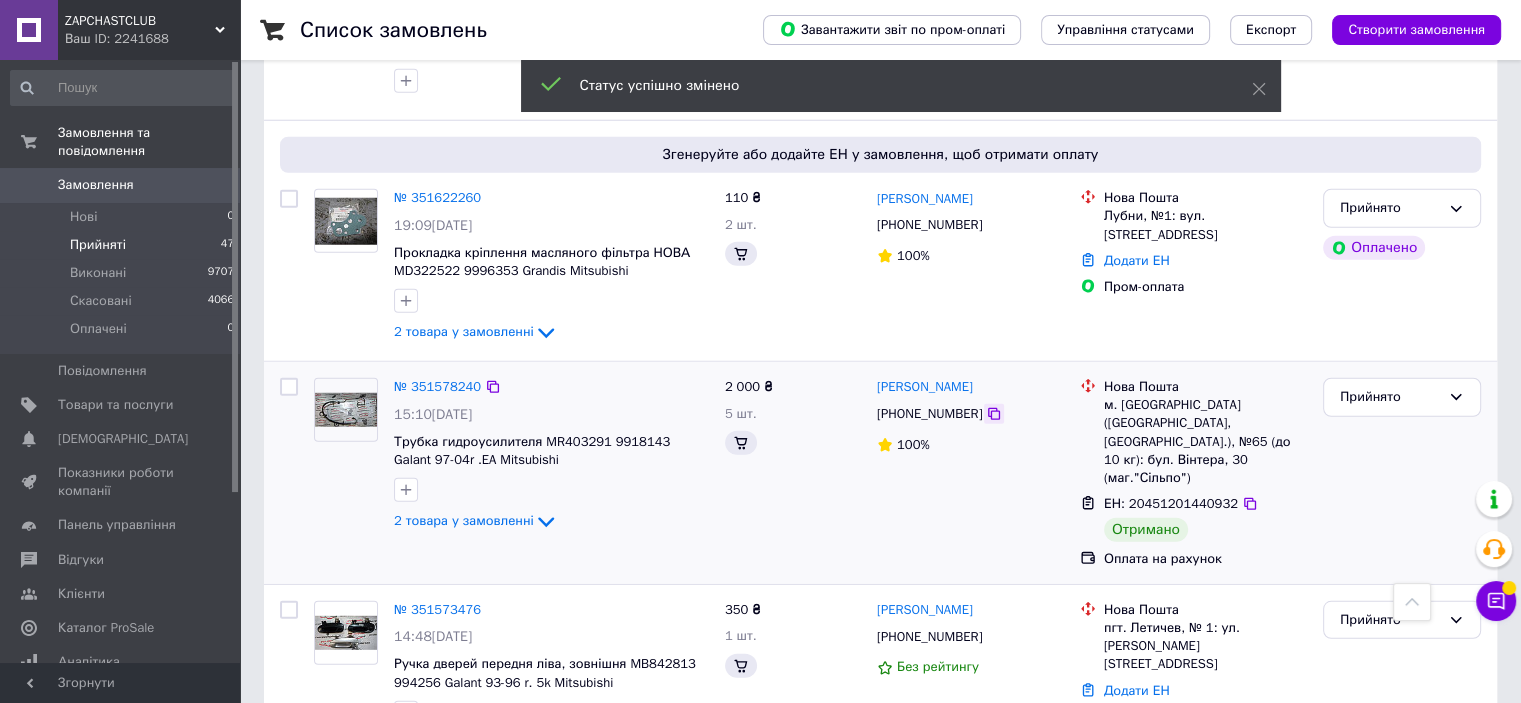 click 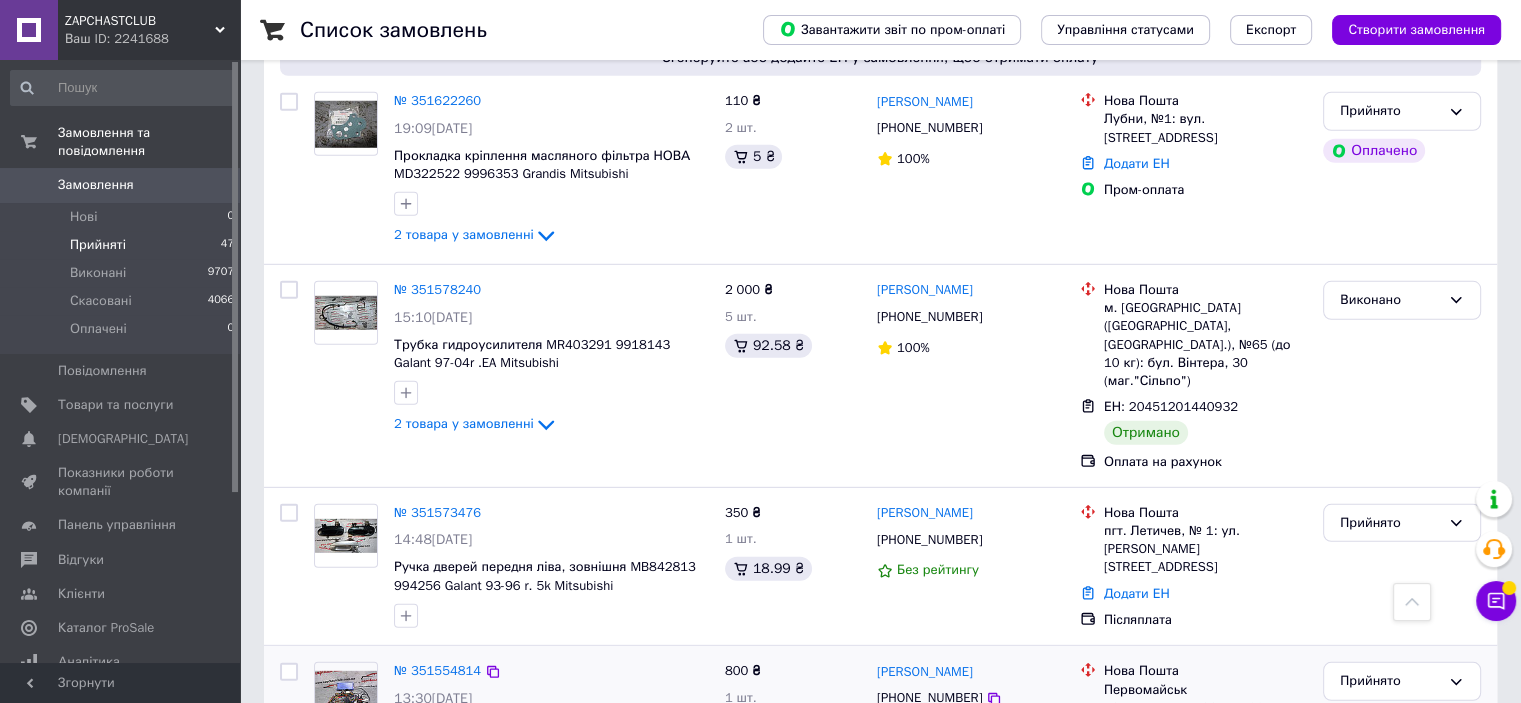 scroll, scrollTop: 5900, scrollLeft: 0, axis: vertical 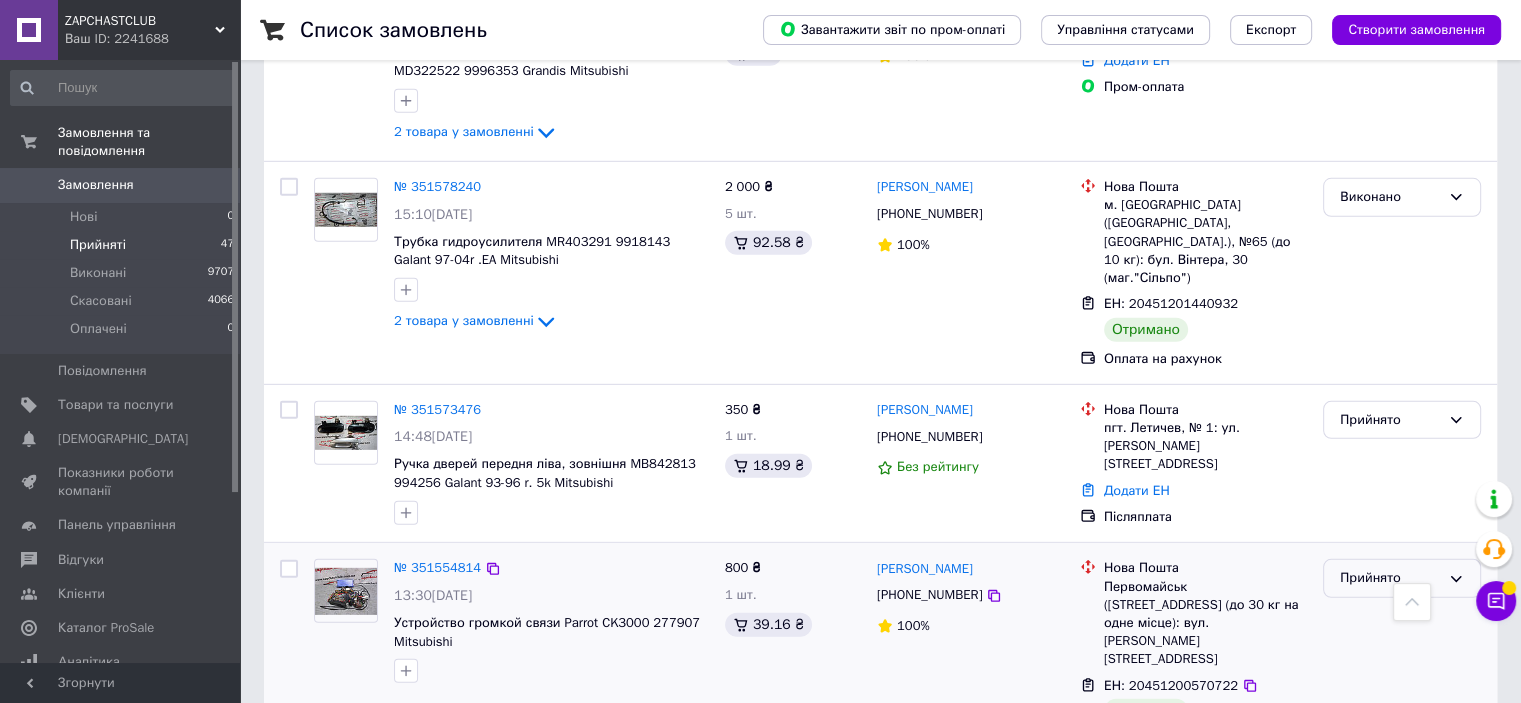 click on "Прийнято" at bounding box center (1402, 578) 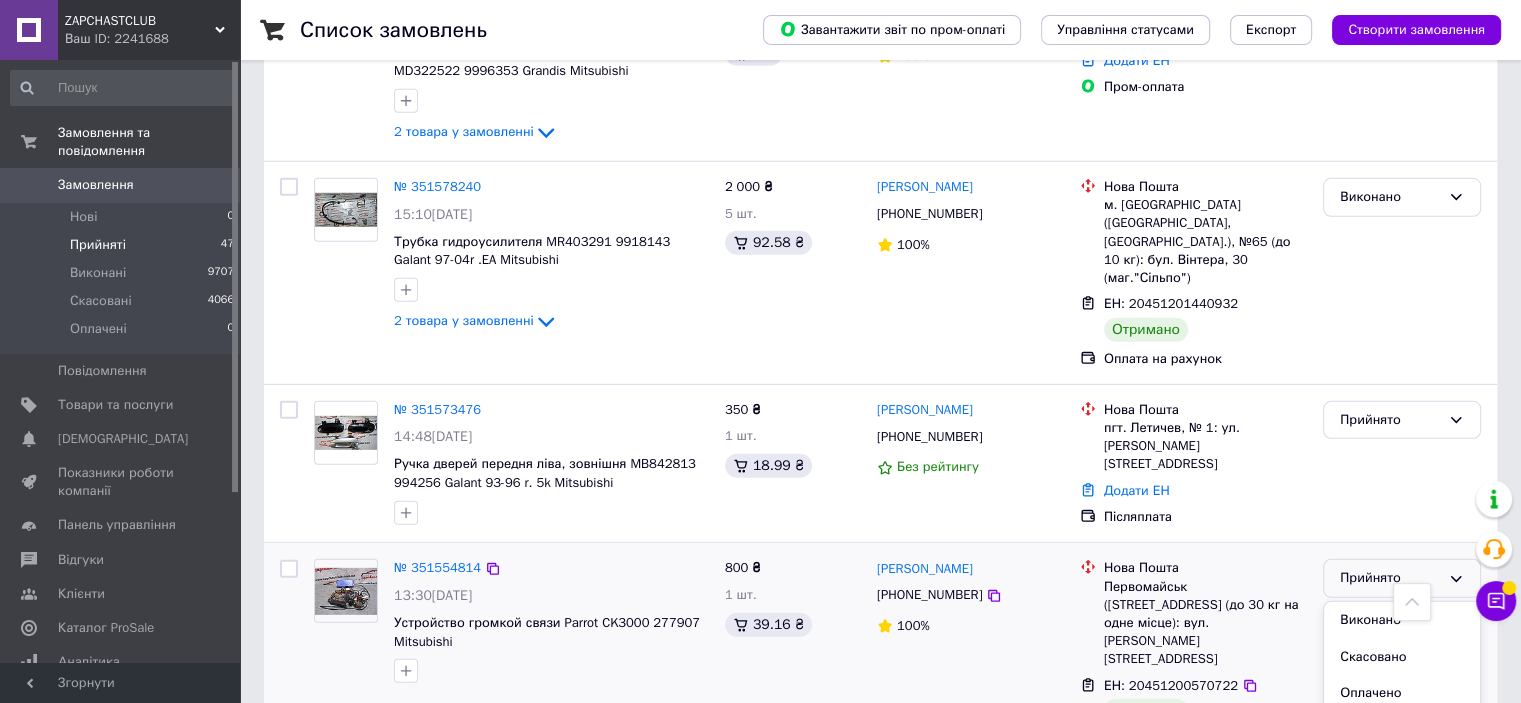 click on "Виконано" at bounding box center [1402, 620] 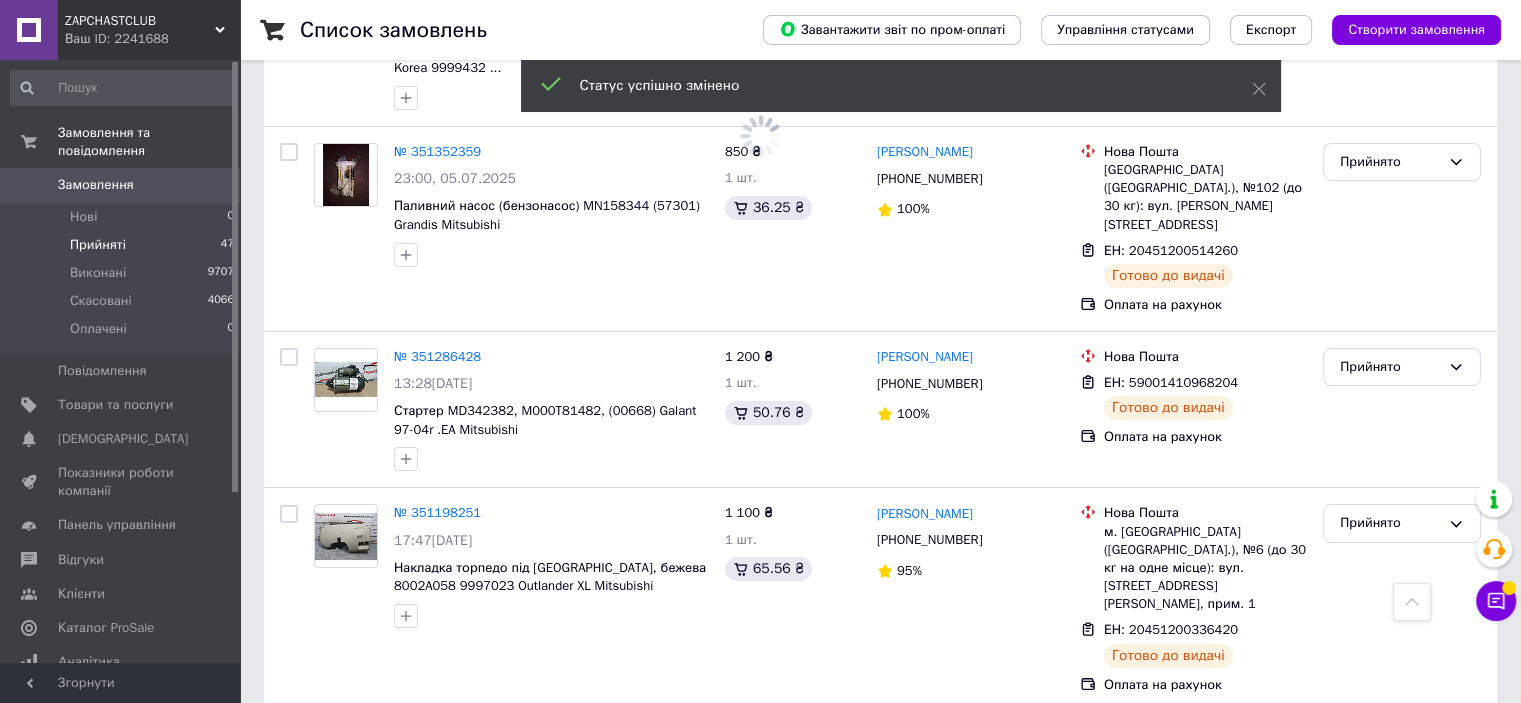scroll, scrollTop: 7500, scrollLeft: 0, axis: vertical 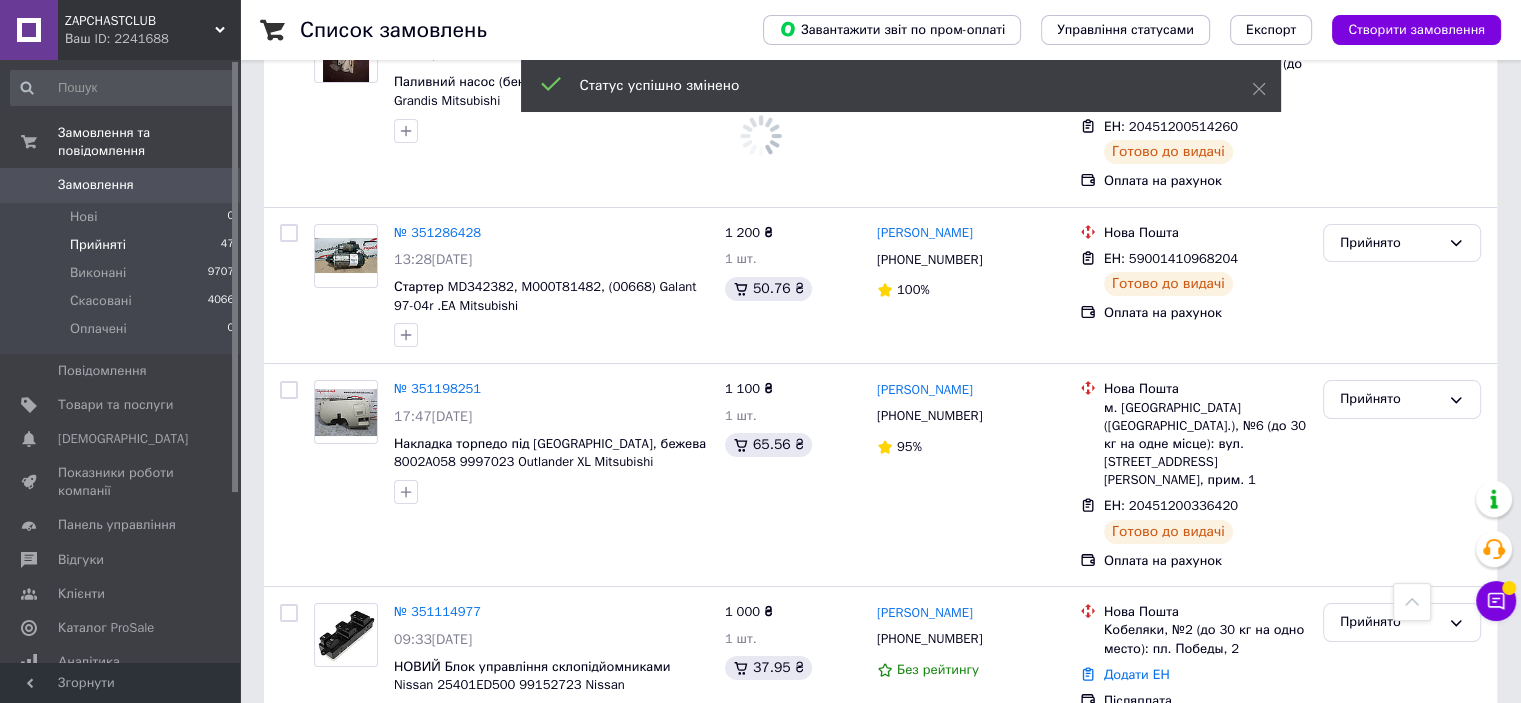 click on "Прийнято" at bounding box center [1390, 779] 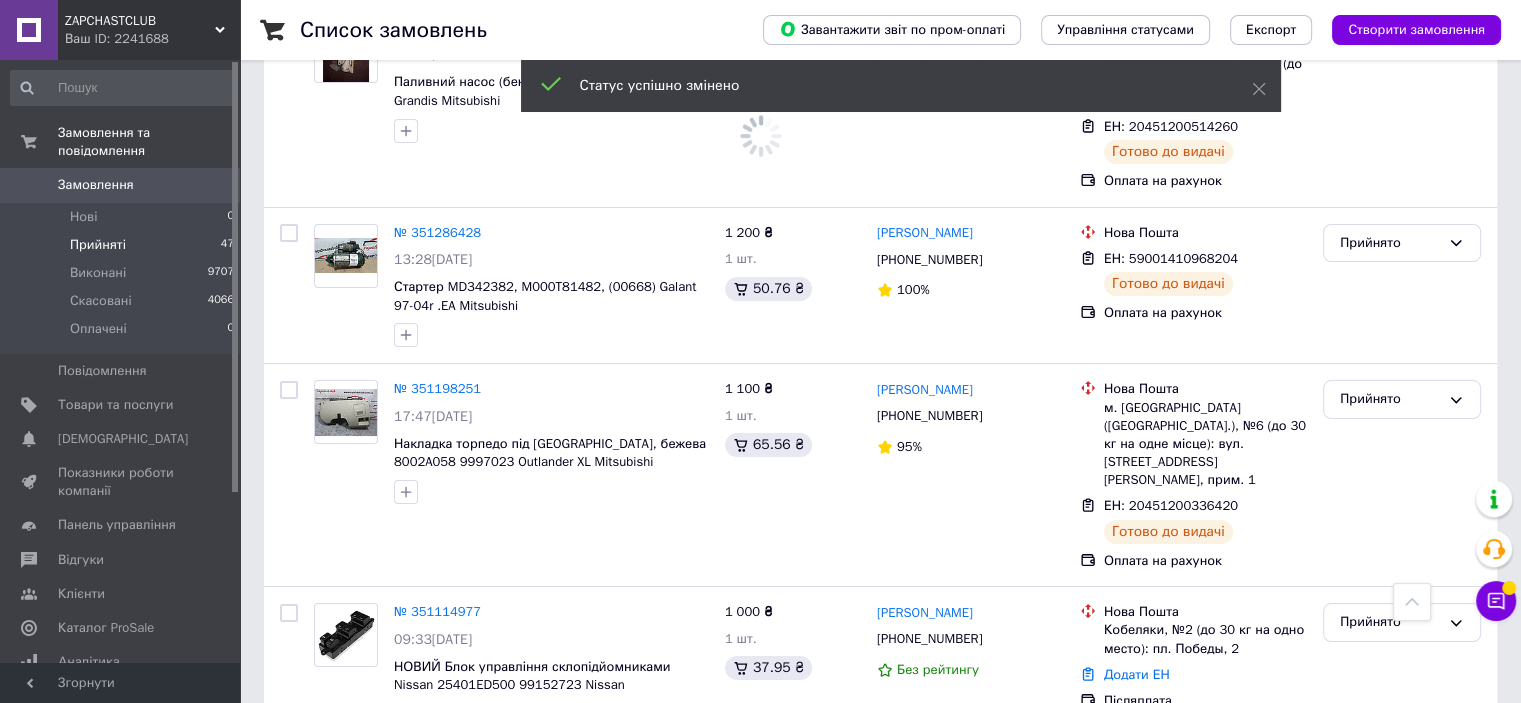 click on "Виконано" at bounding box center [1402, 821] 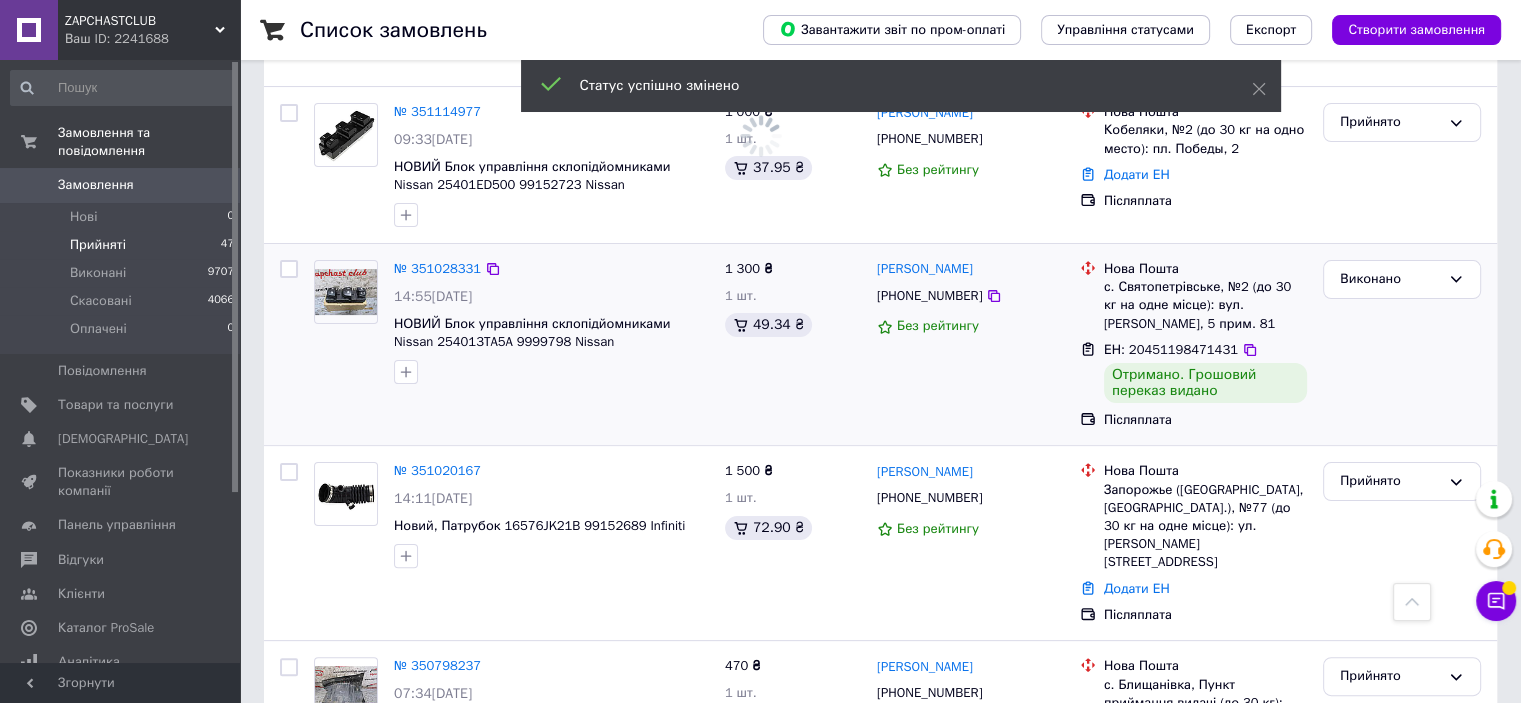 scroll, scrollTop: 8137, scrollLeft: 0, axis: vertical 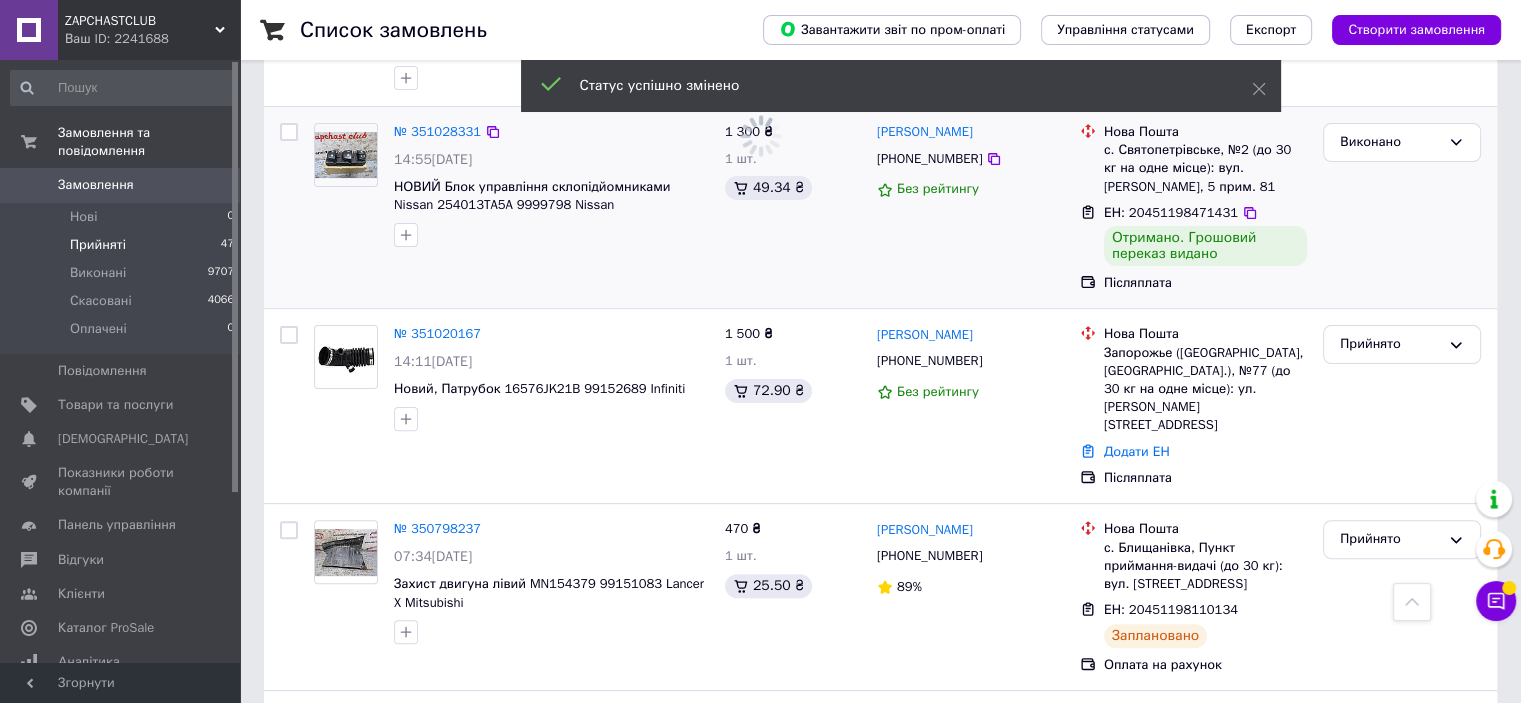 click on "Прийняті 47" at bounding box center (123, 245) 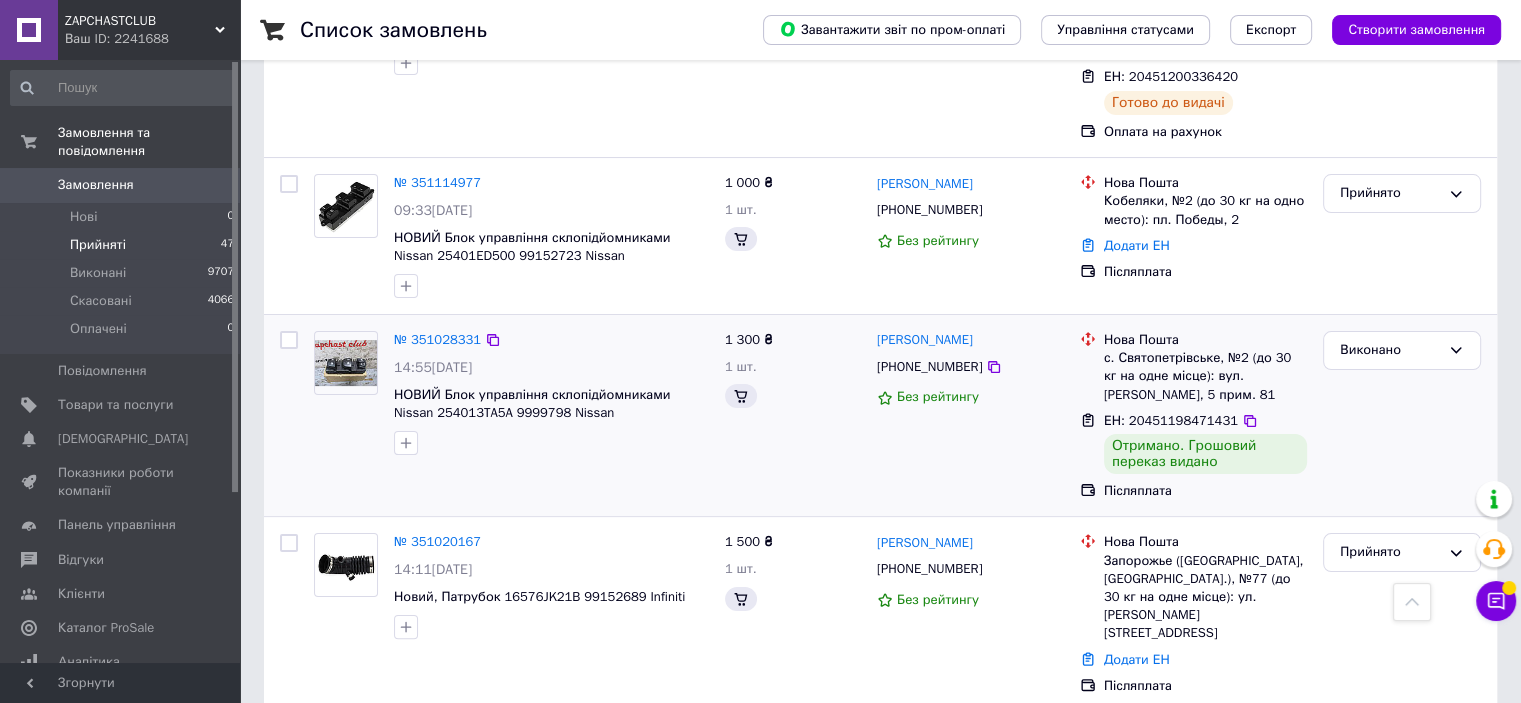 scroll, scrollTop: 8137, scrollLeft: 0, axis: vertical 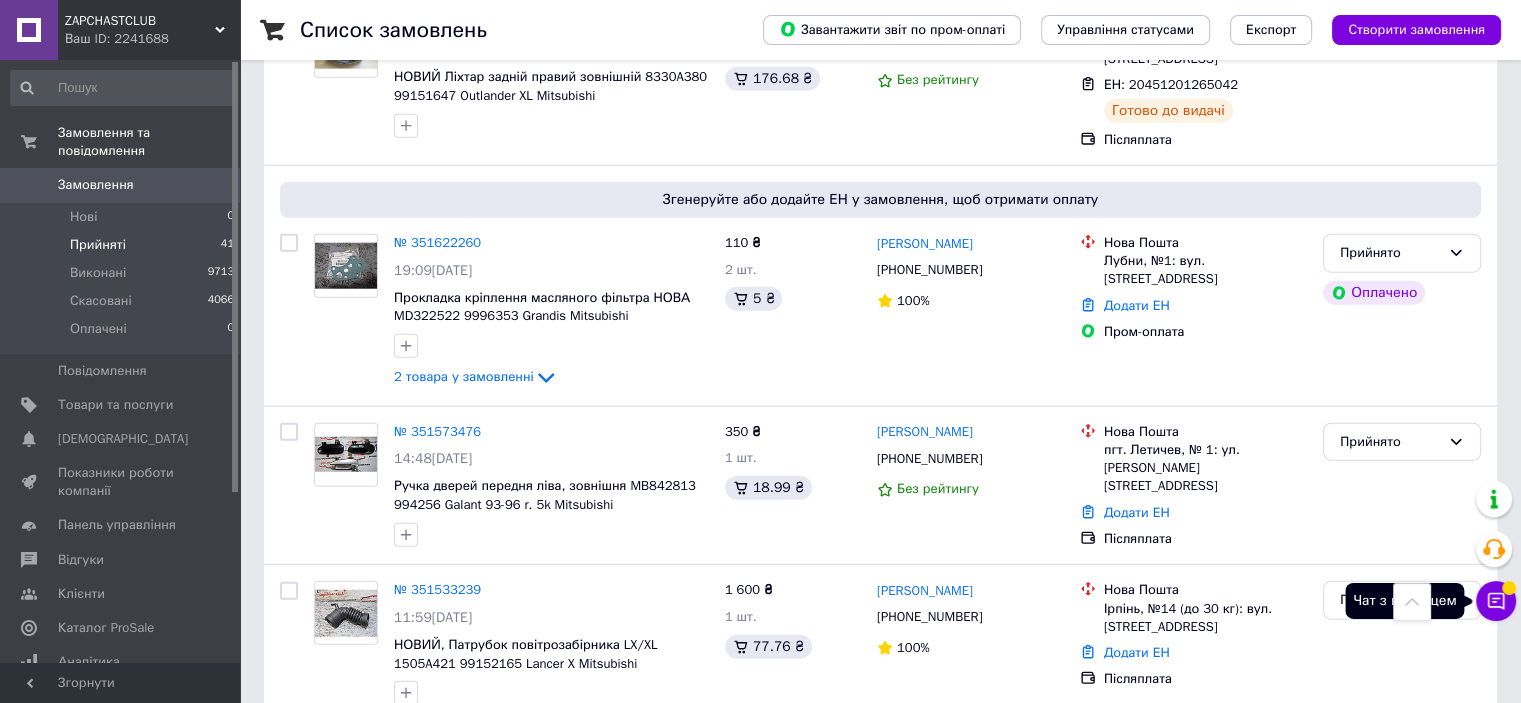 click 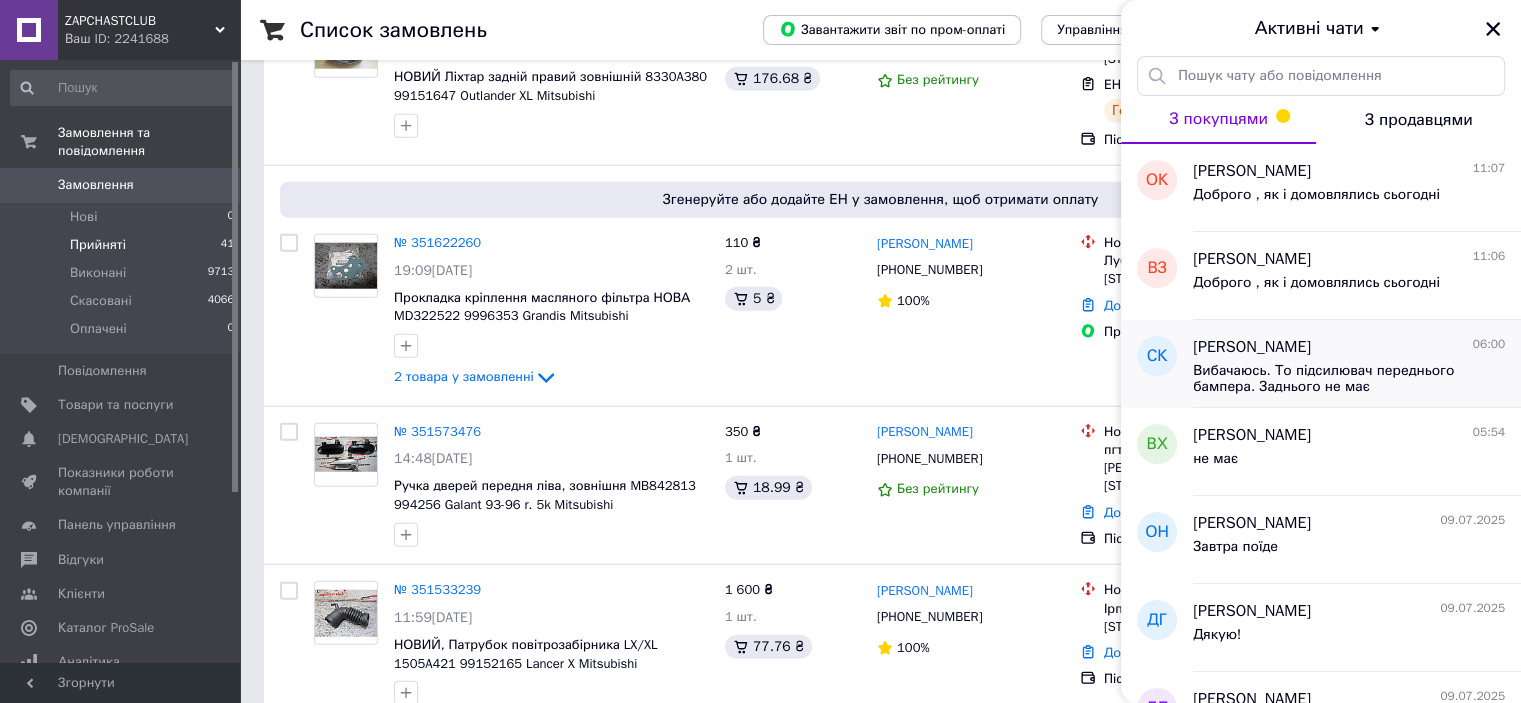 scroll, scrollTop: 200, scrollLeft: 0, axis: vertical 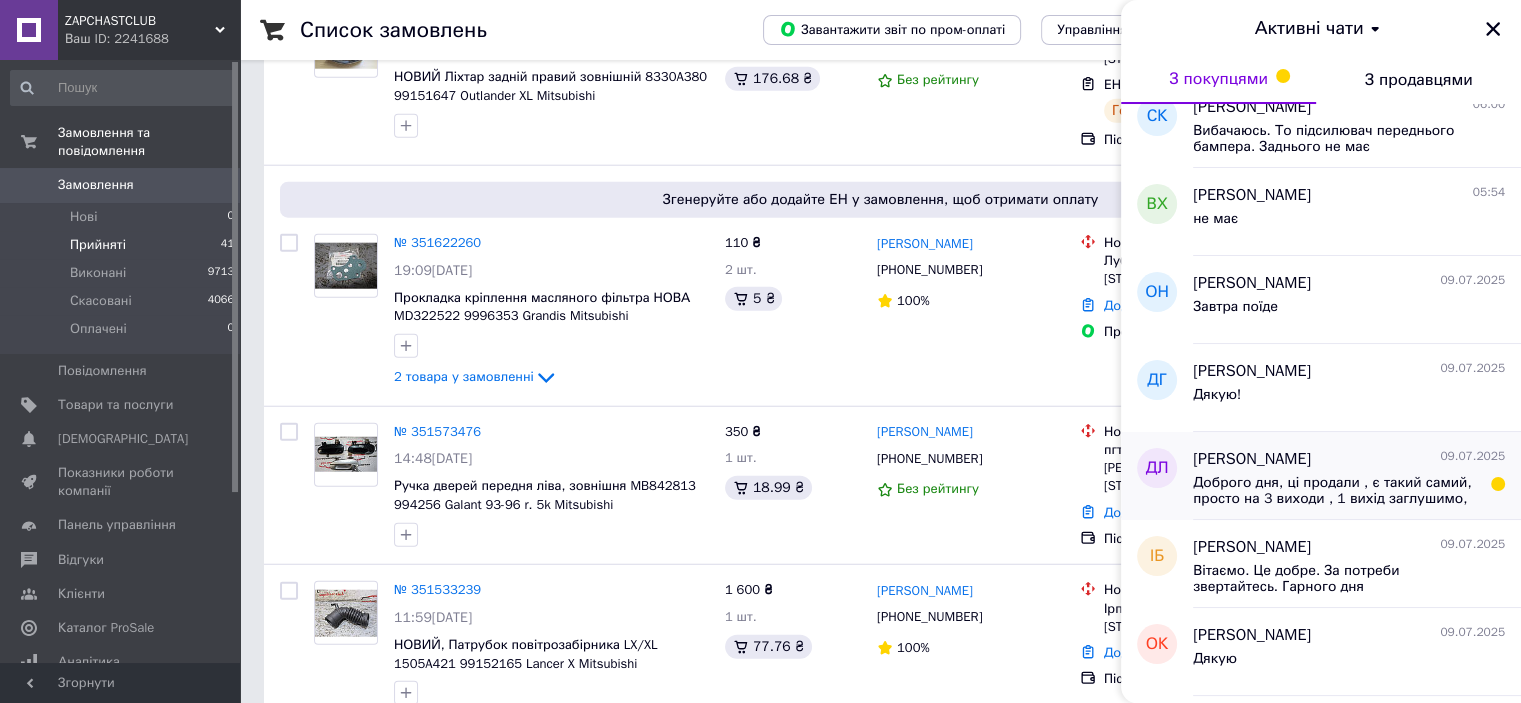click on "Діма Лупан 09.07.2025" at bounding box center (1349, 459) 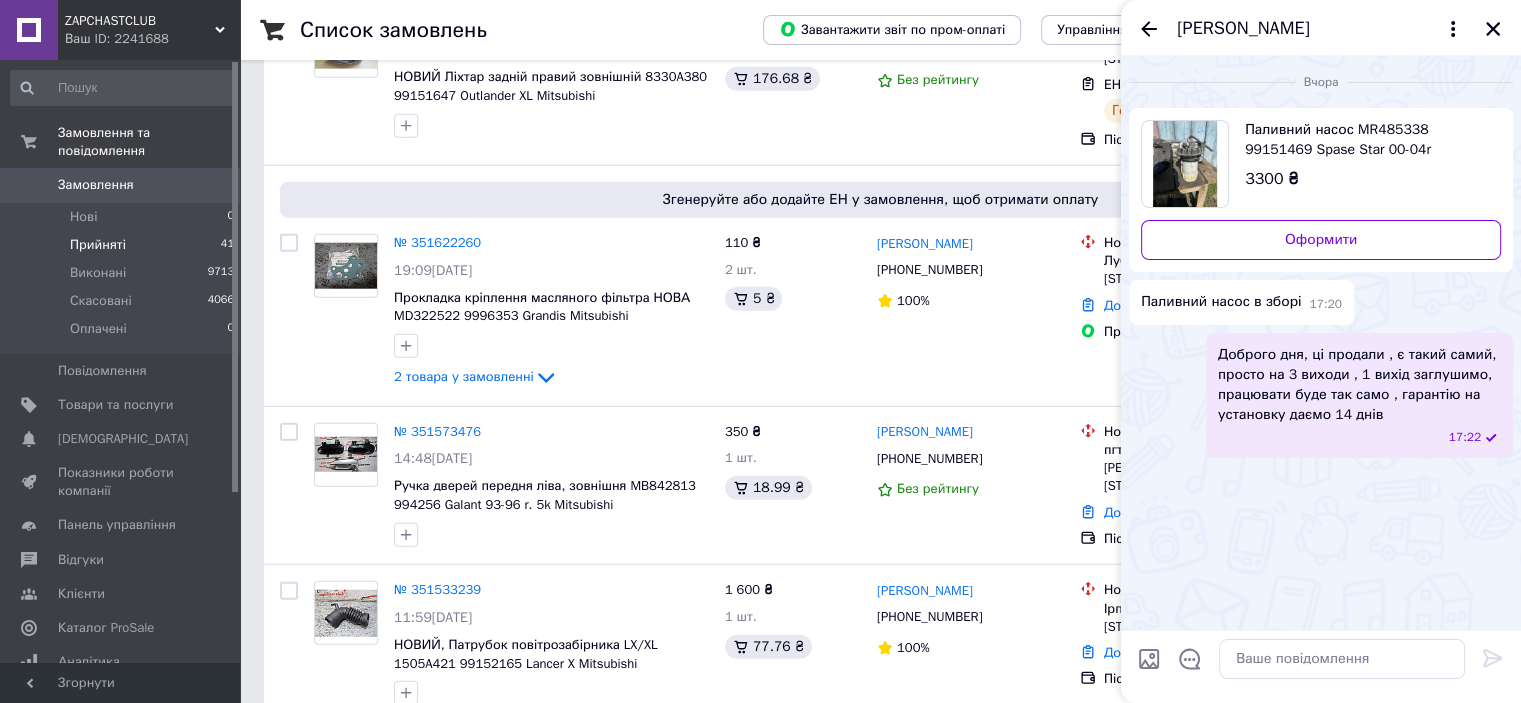 click on "Діма Лупан" at bounding box center [1243, 29] 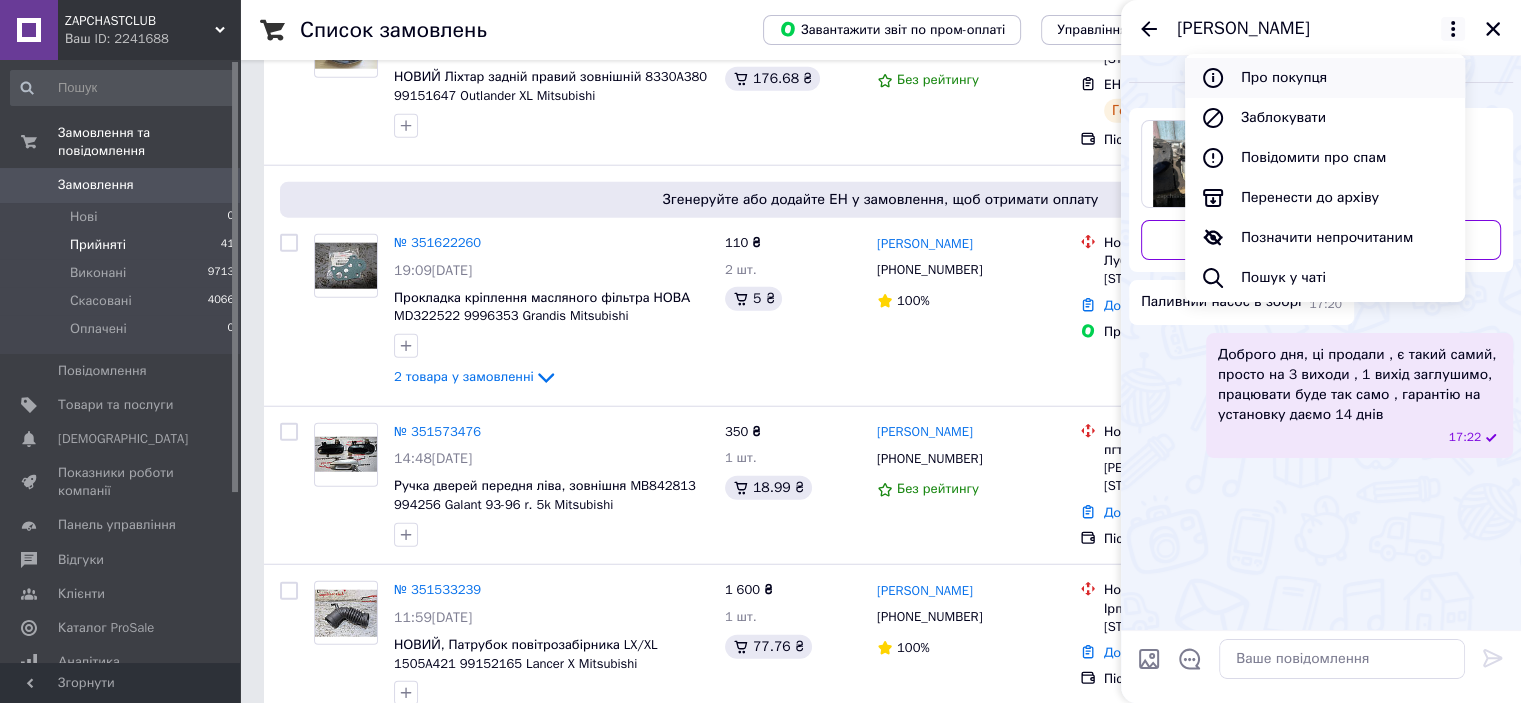 click on "Про покупця" at bounding box center [1325, 78] 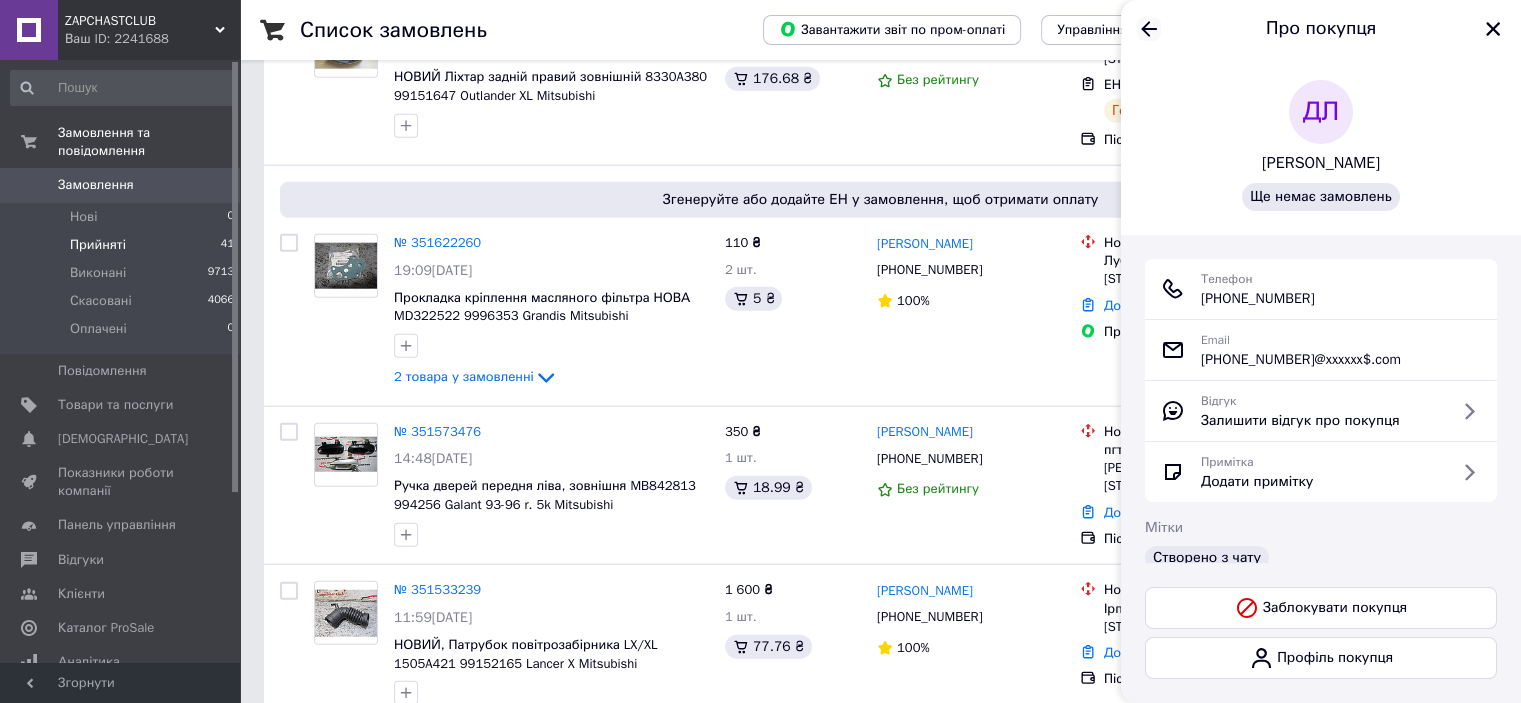 click 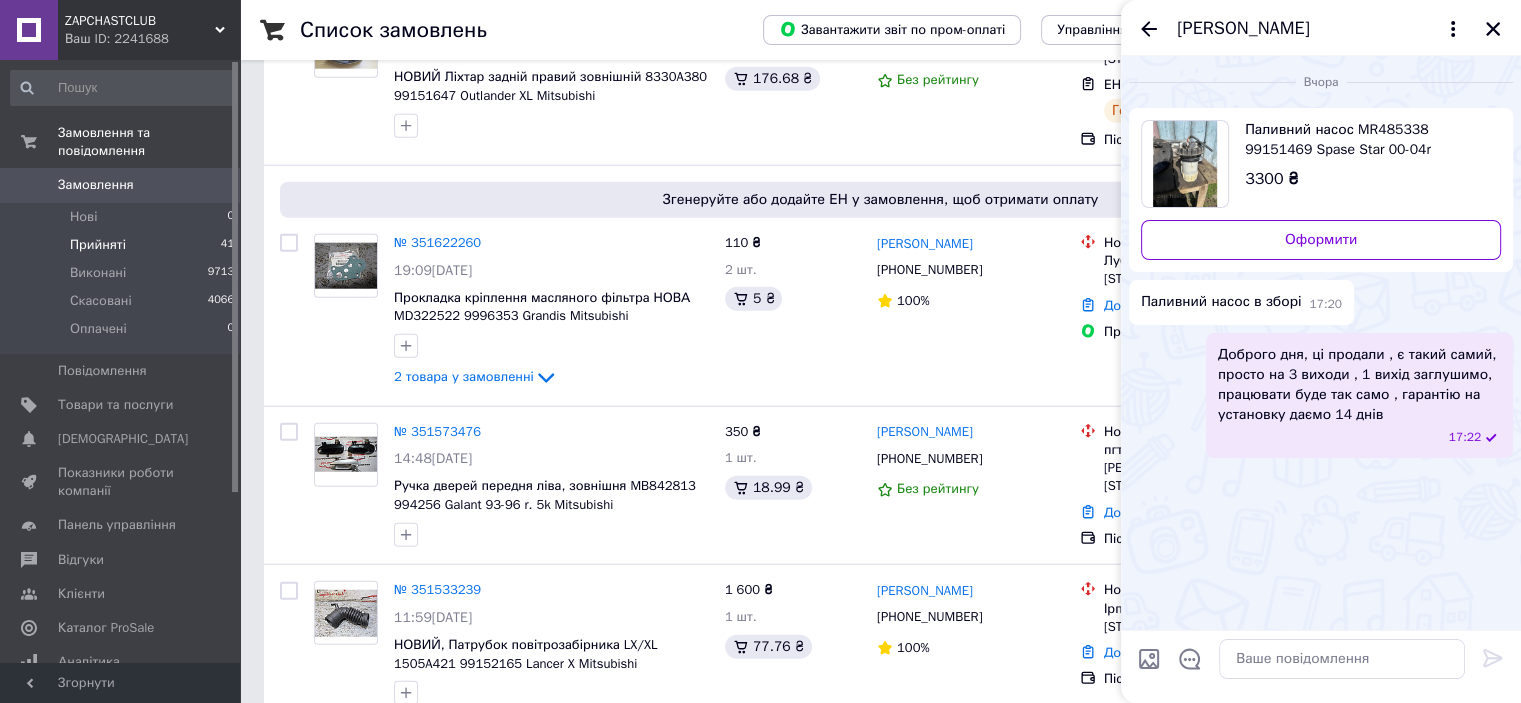 click on "Діма Лупан" at bounding box center [1321, 28] 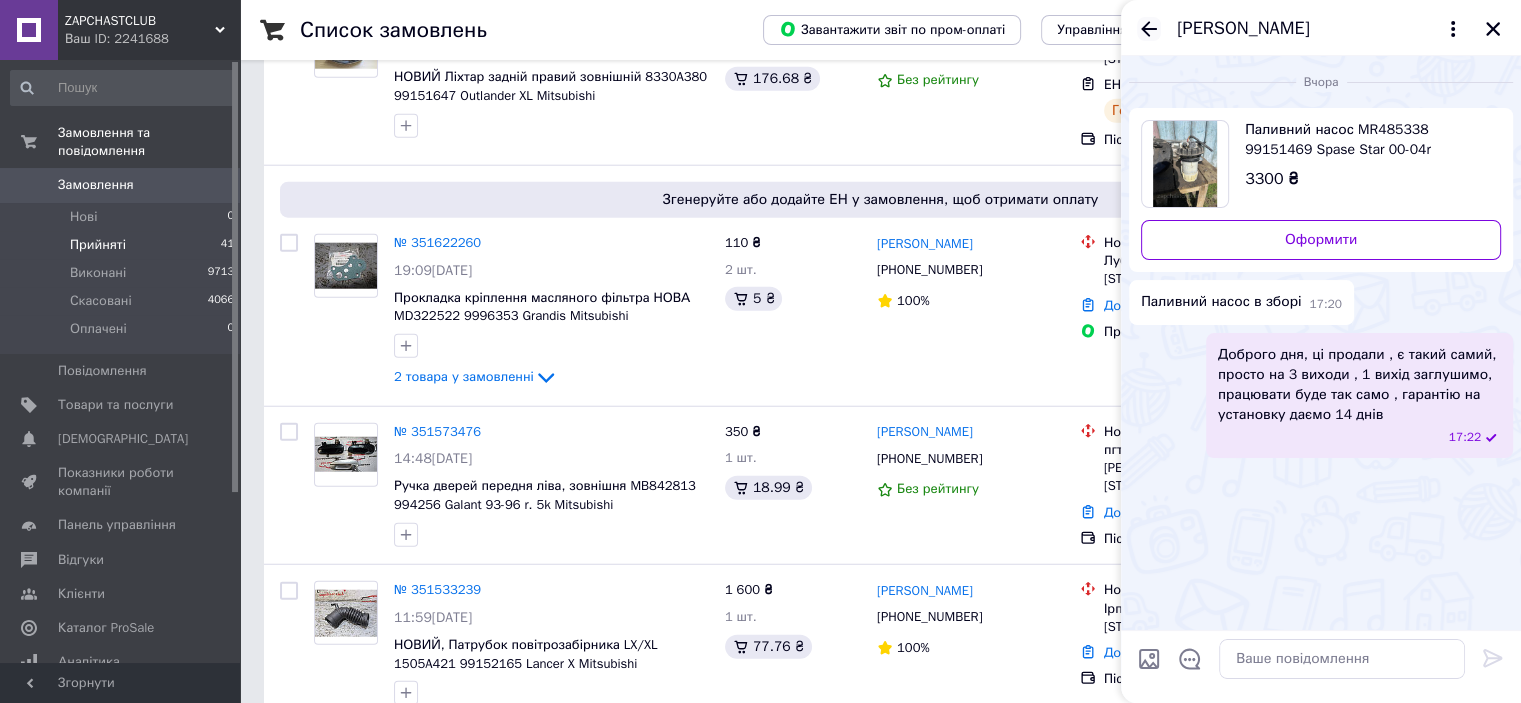 click 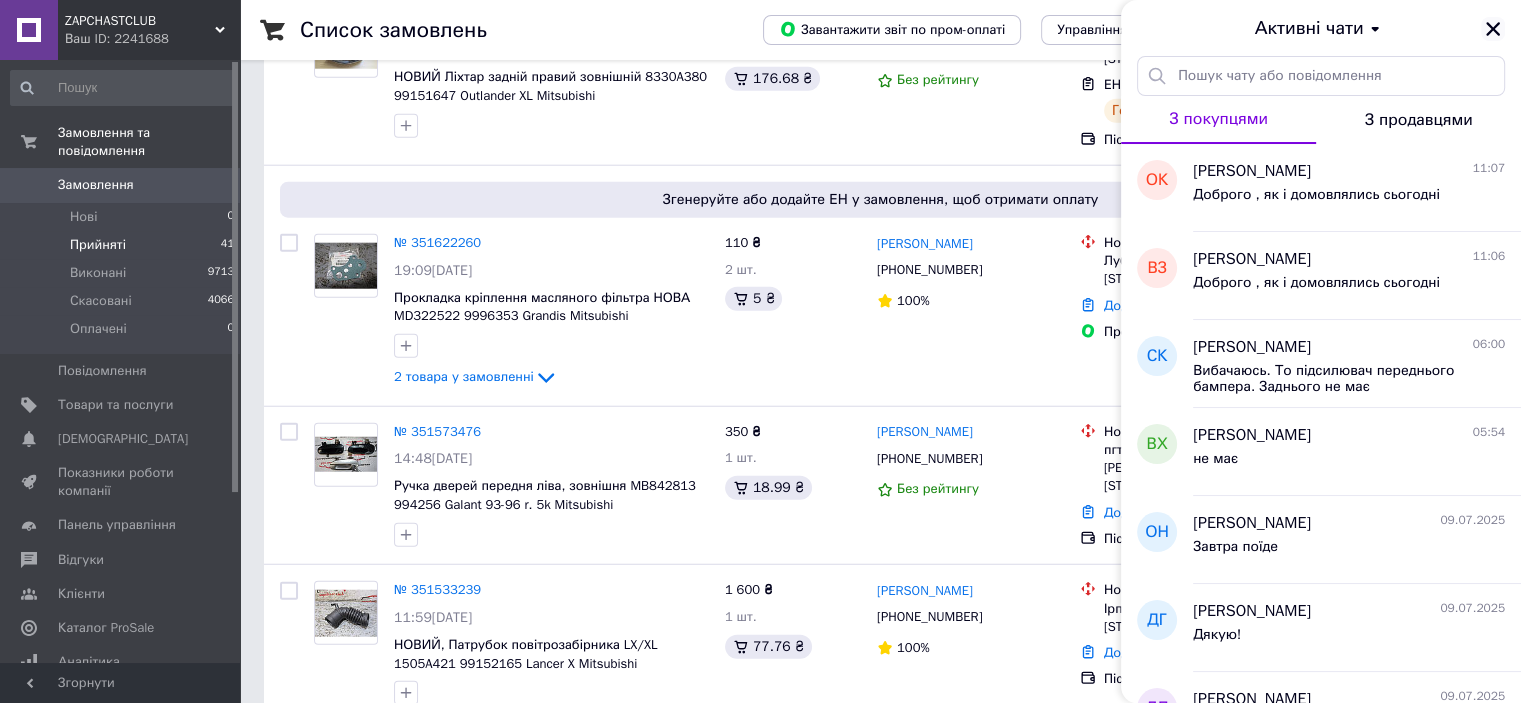 click 